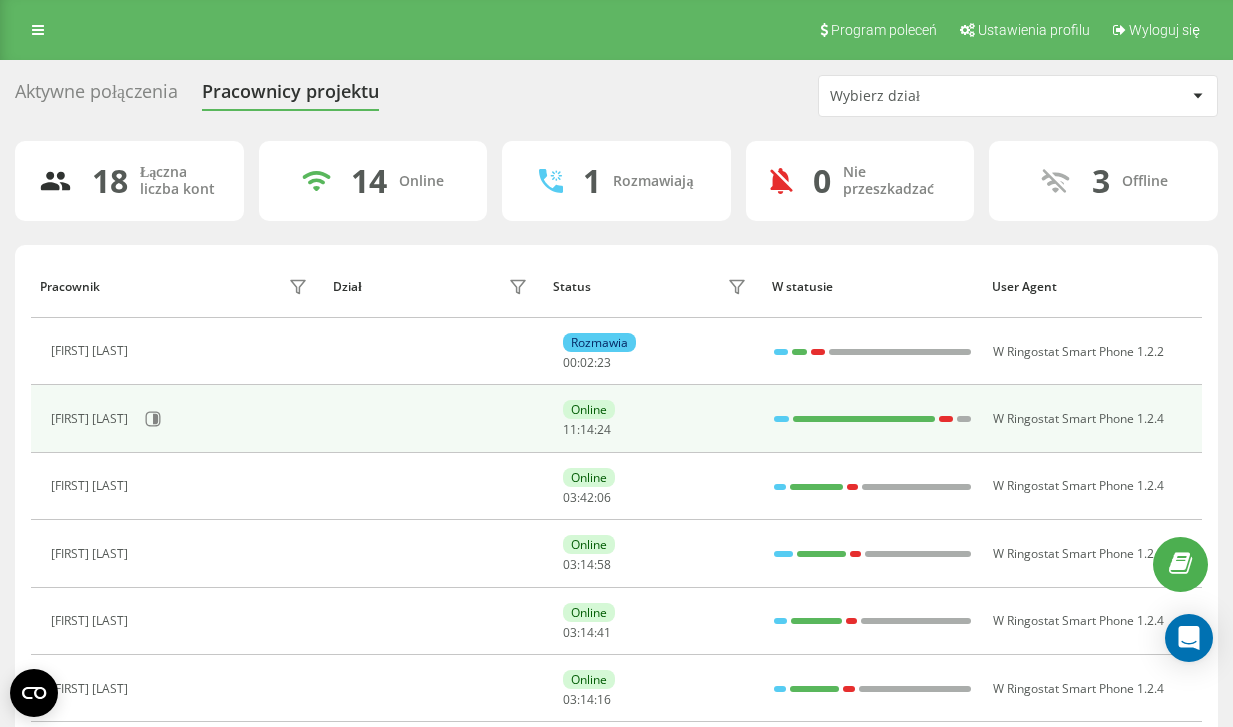 scroll, scrollTop: 0, scrollLeft: 0, axis: both 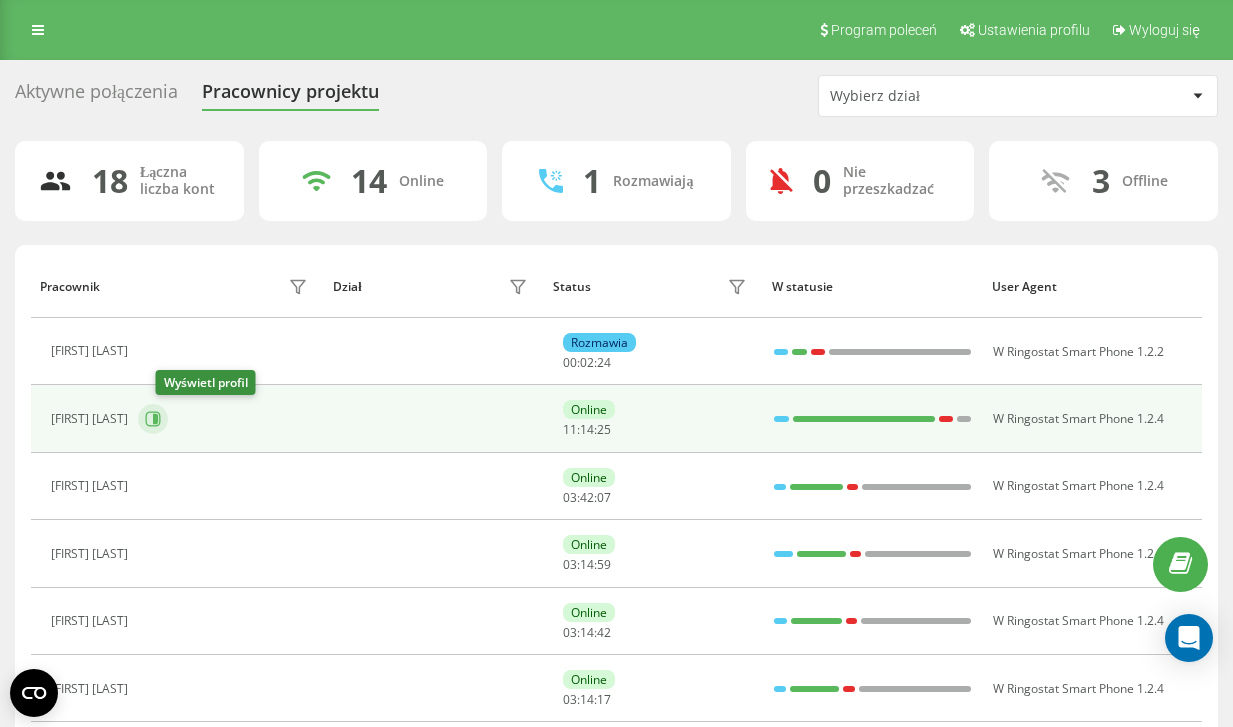 click 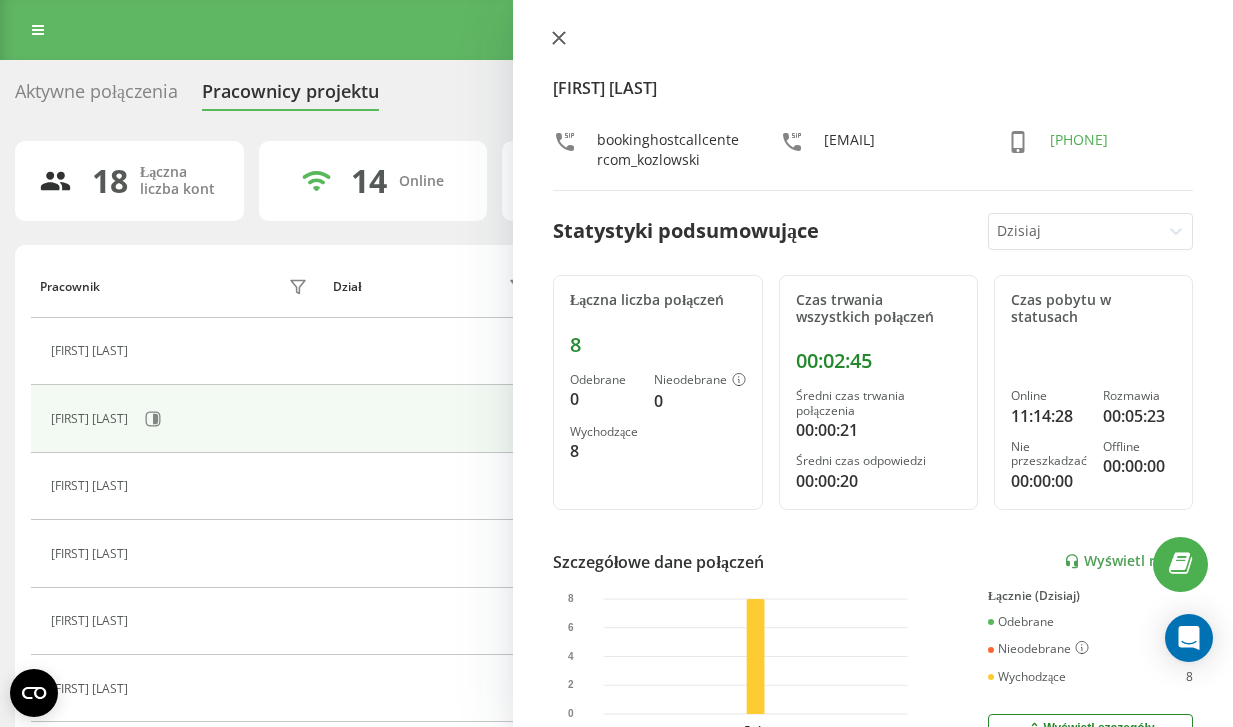 click 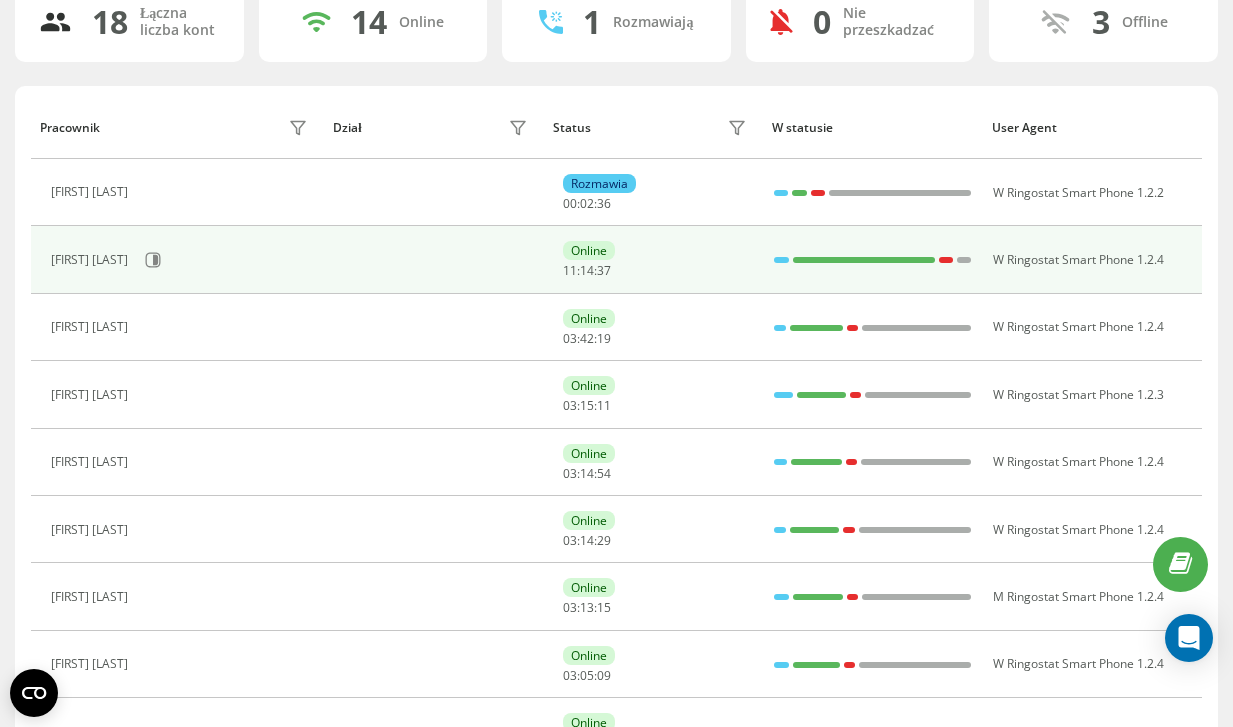 scroll, scrollTop: 160, scrollLeft: 0, axis: vertical 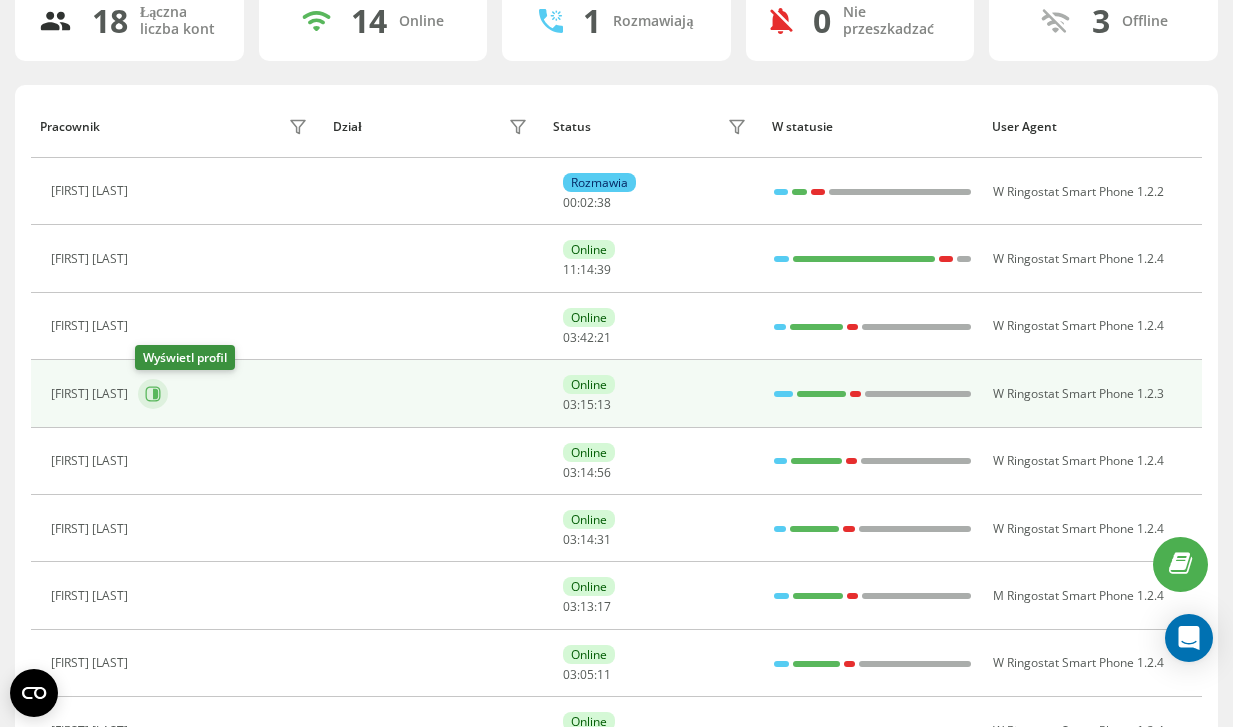 click 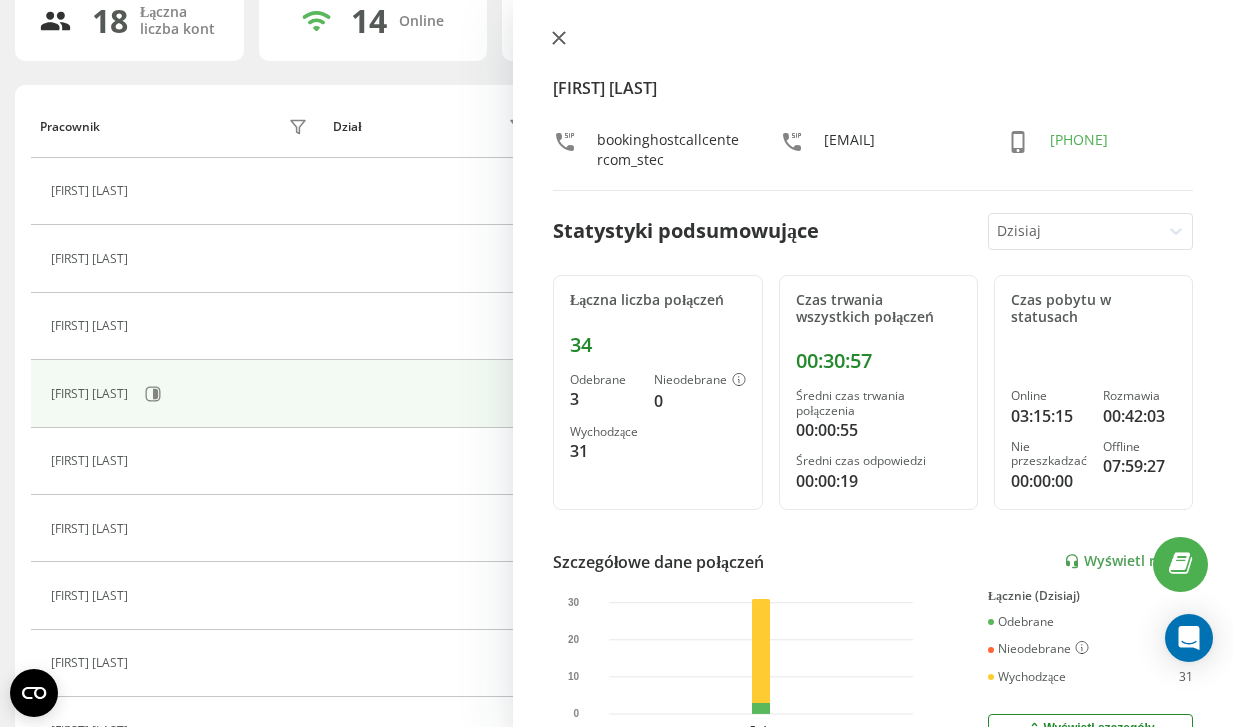 click 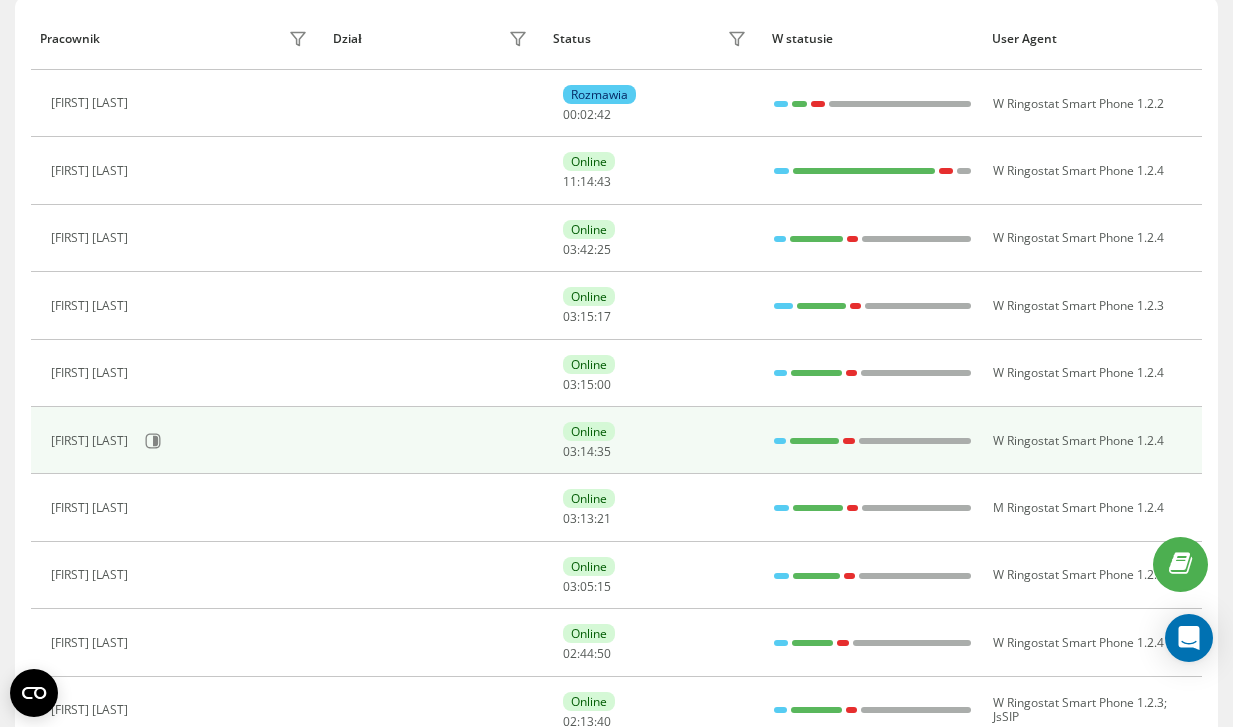 scroll, scrollTop: 268, scrollLeft: 0, axis: vertical 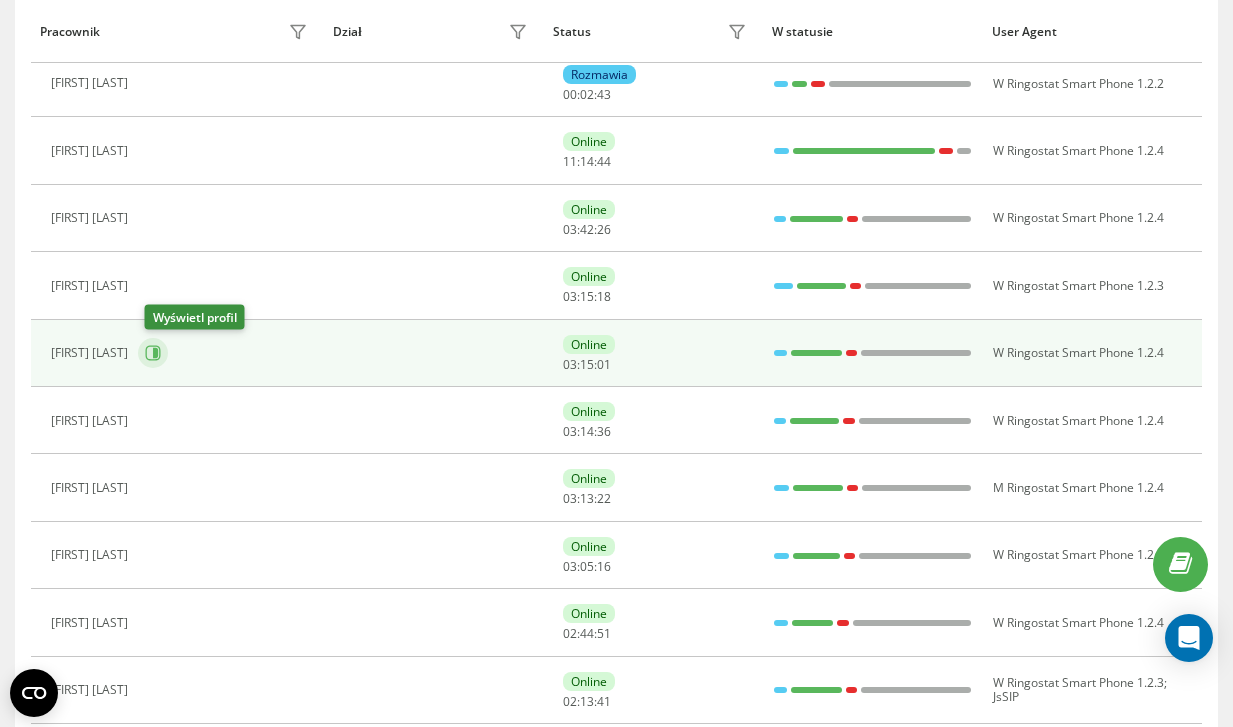 click 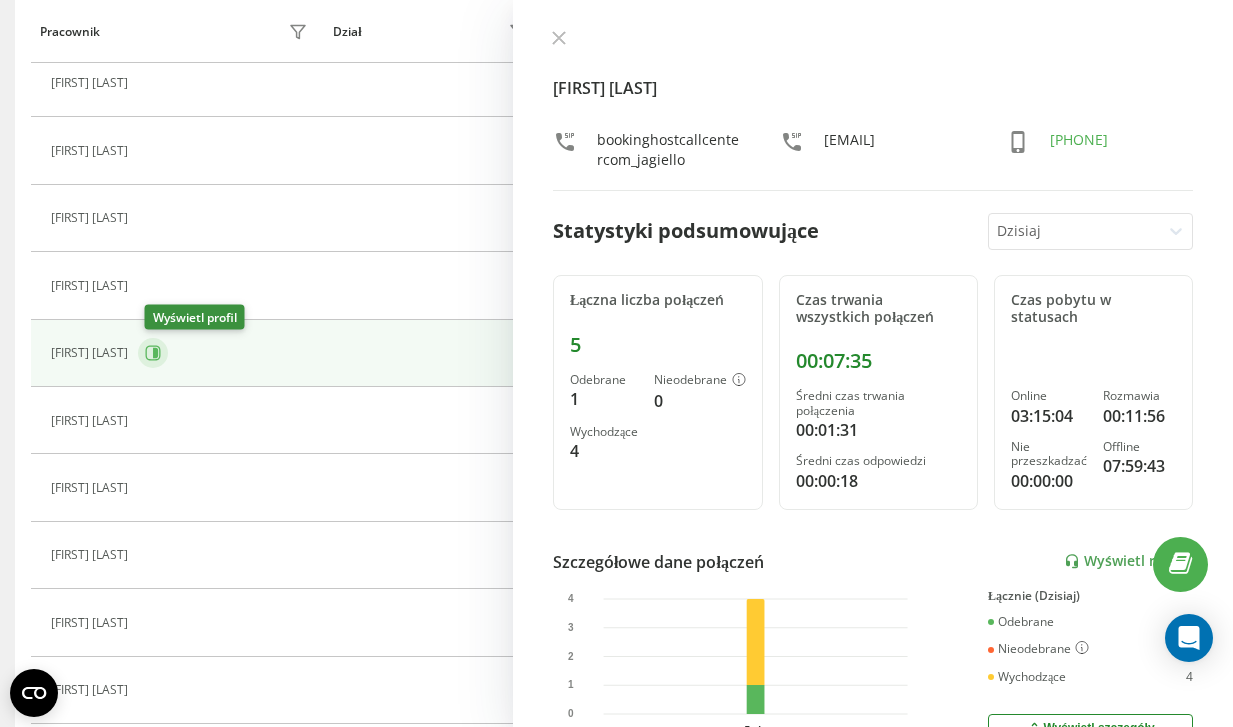 click 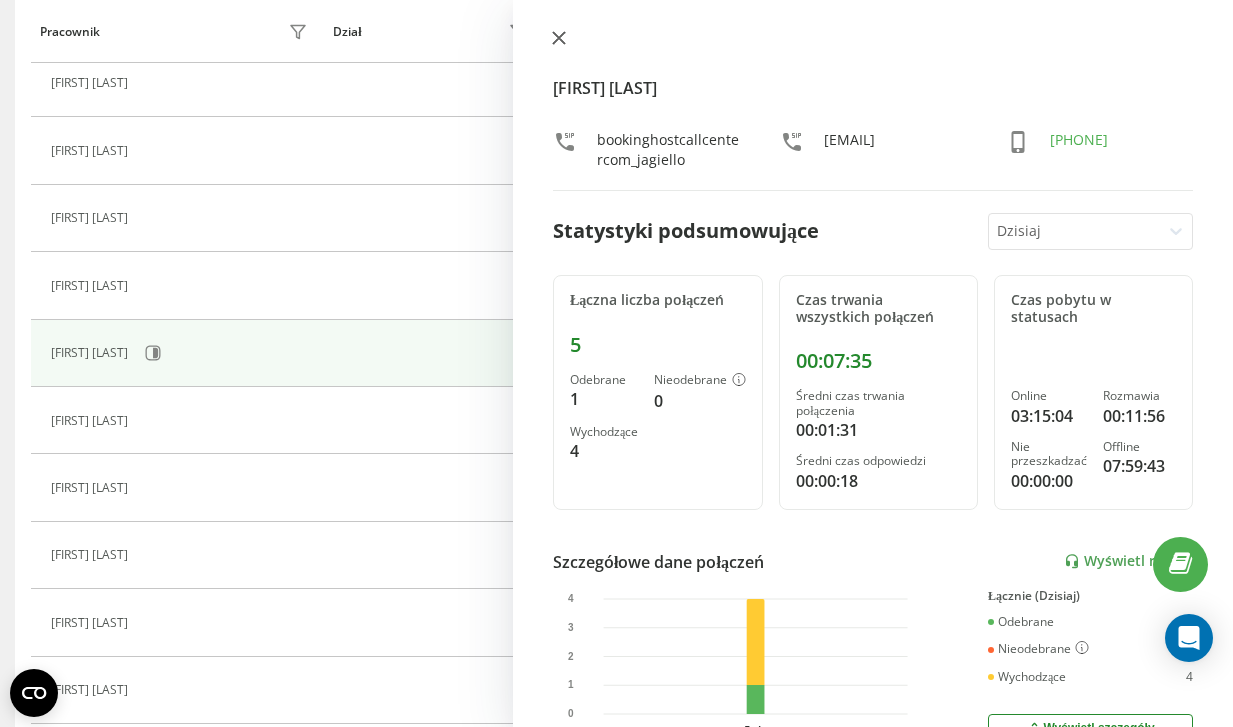 click 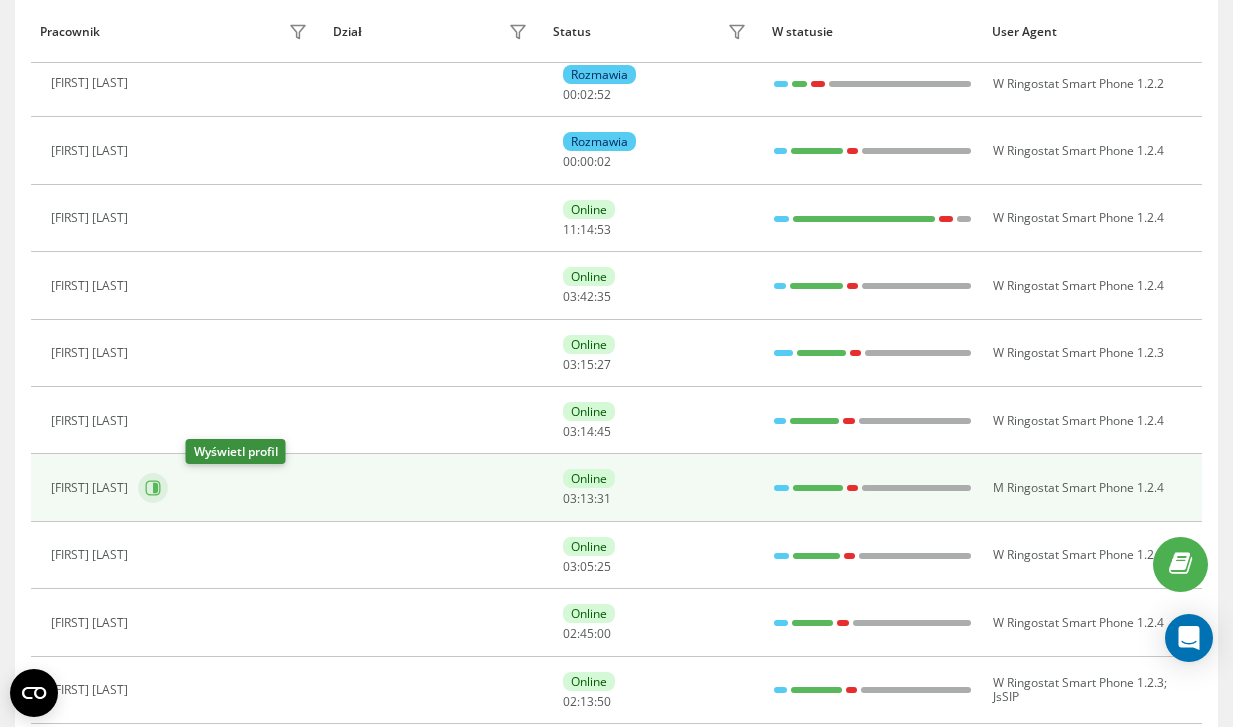 click 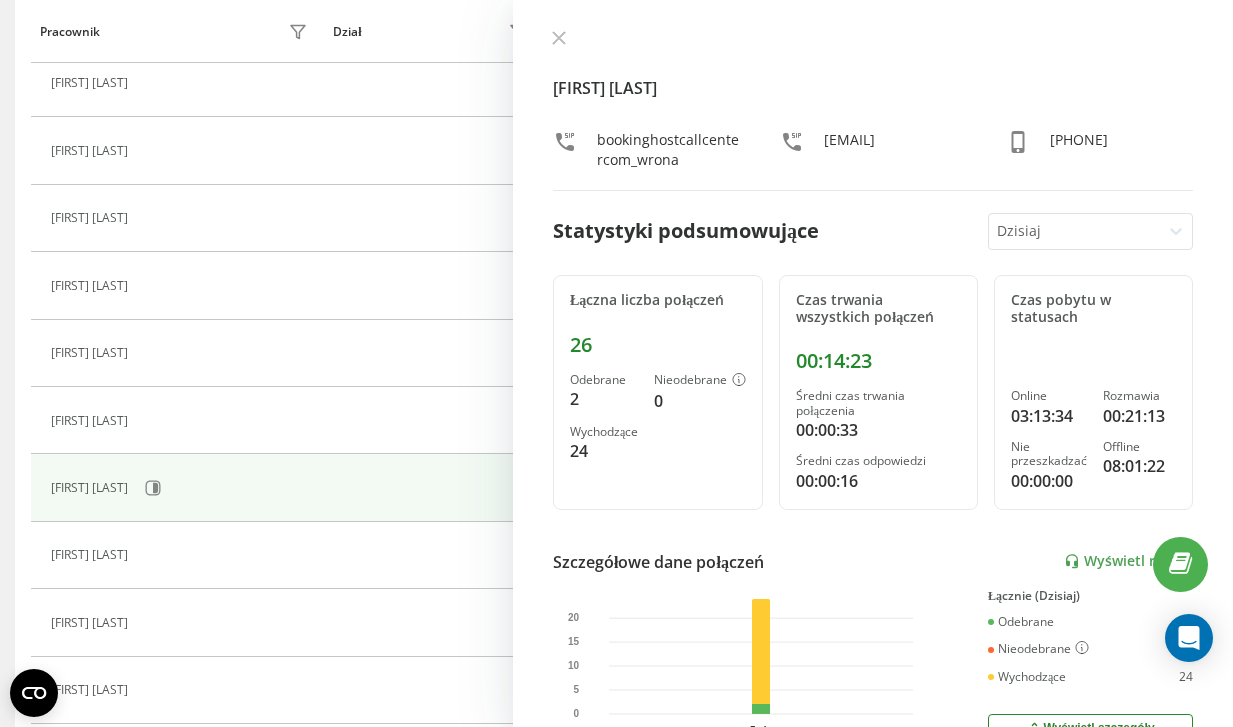 click 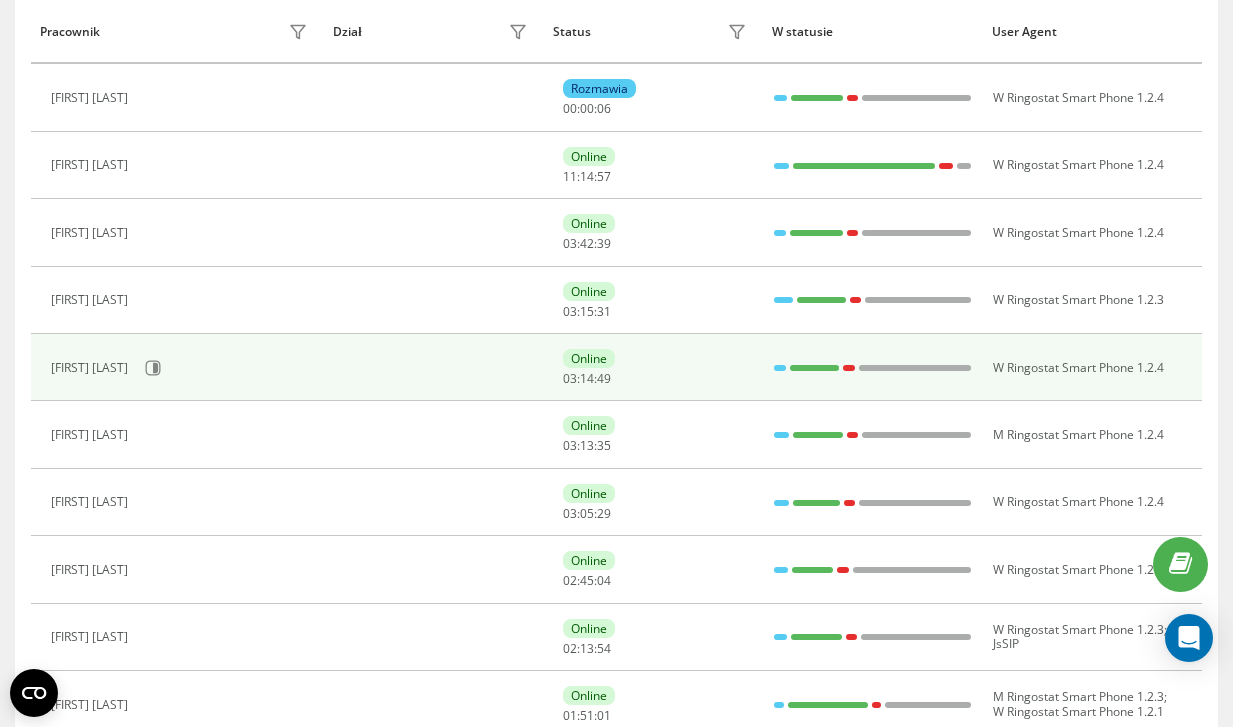 scroll, scrollTop: 425, scrollLeft: 0, axis: vertical 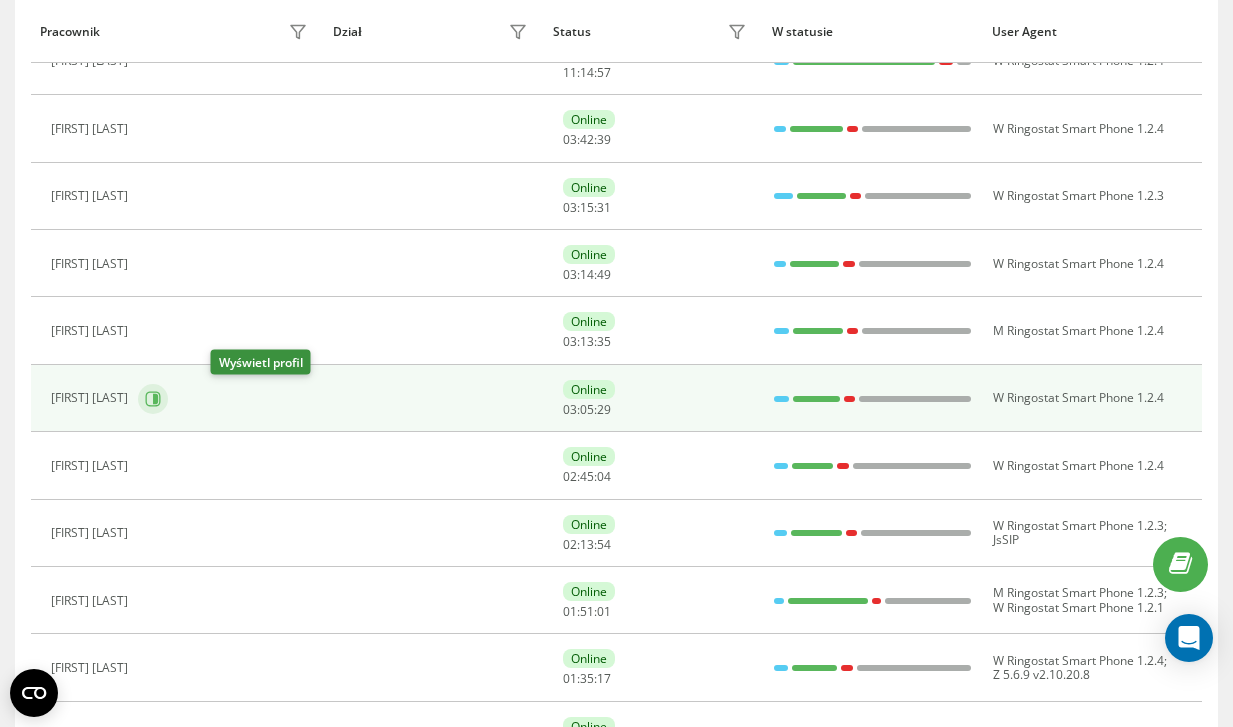 click 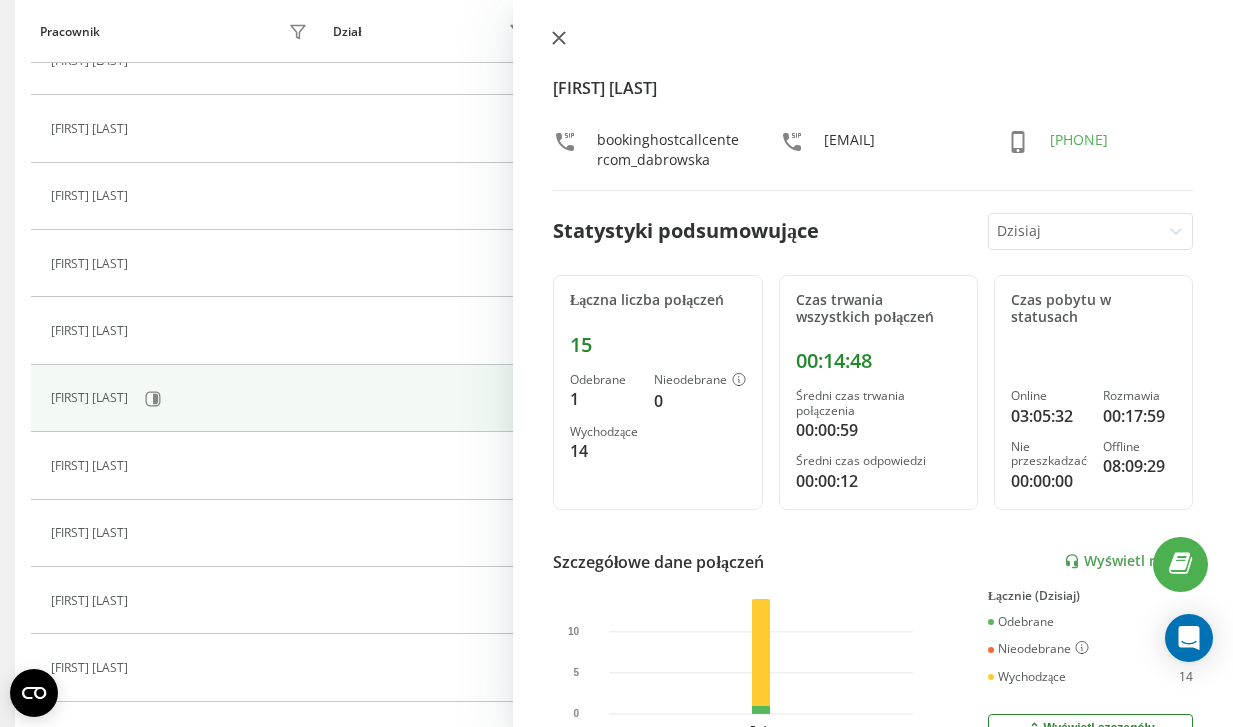click at bounding box center [559, 39] 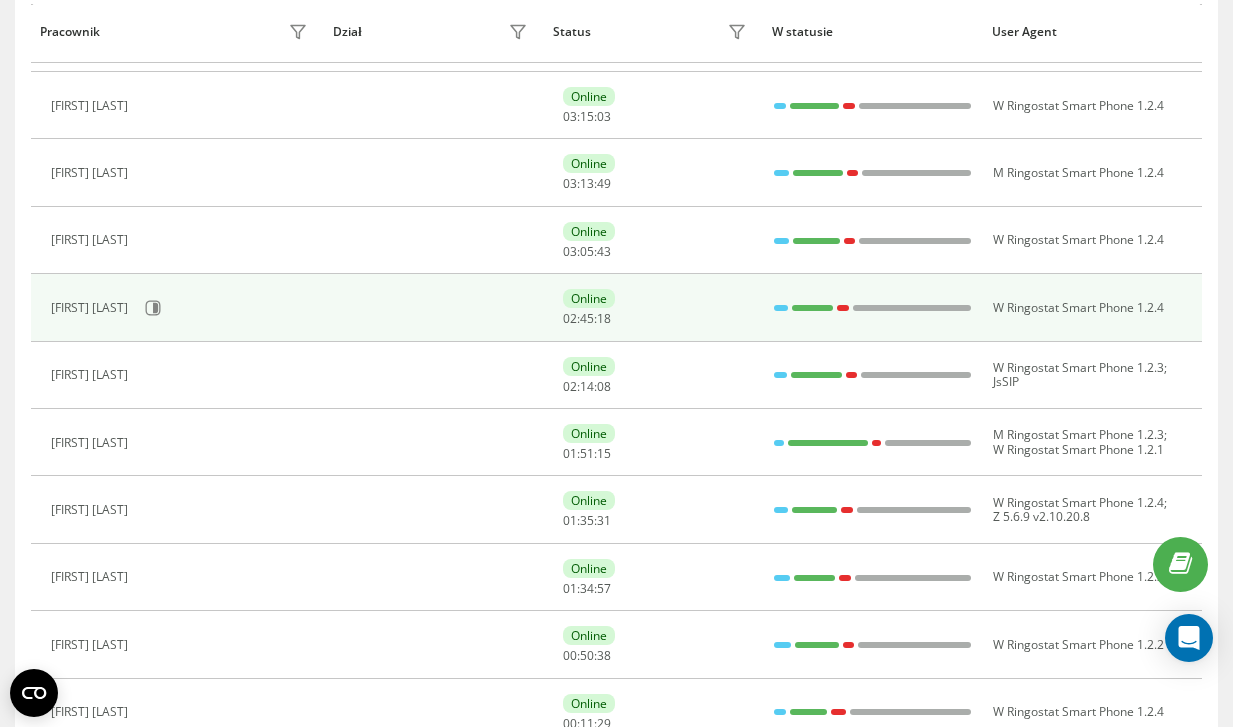 scroll, scrollTop: 694, scrollLeft: 0, axis: vertical 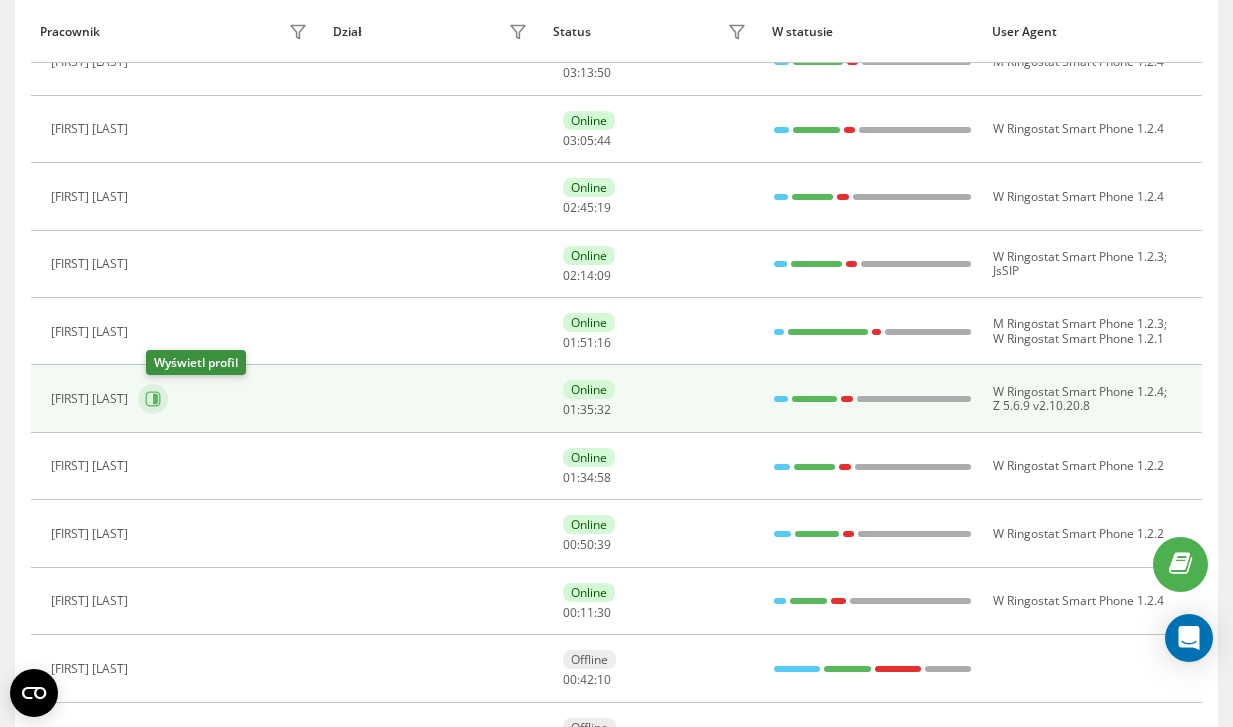 click 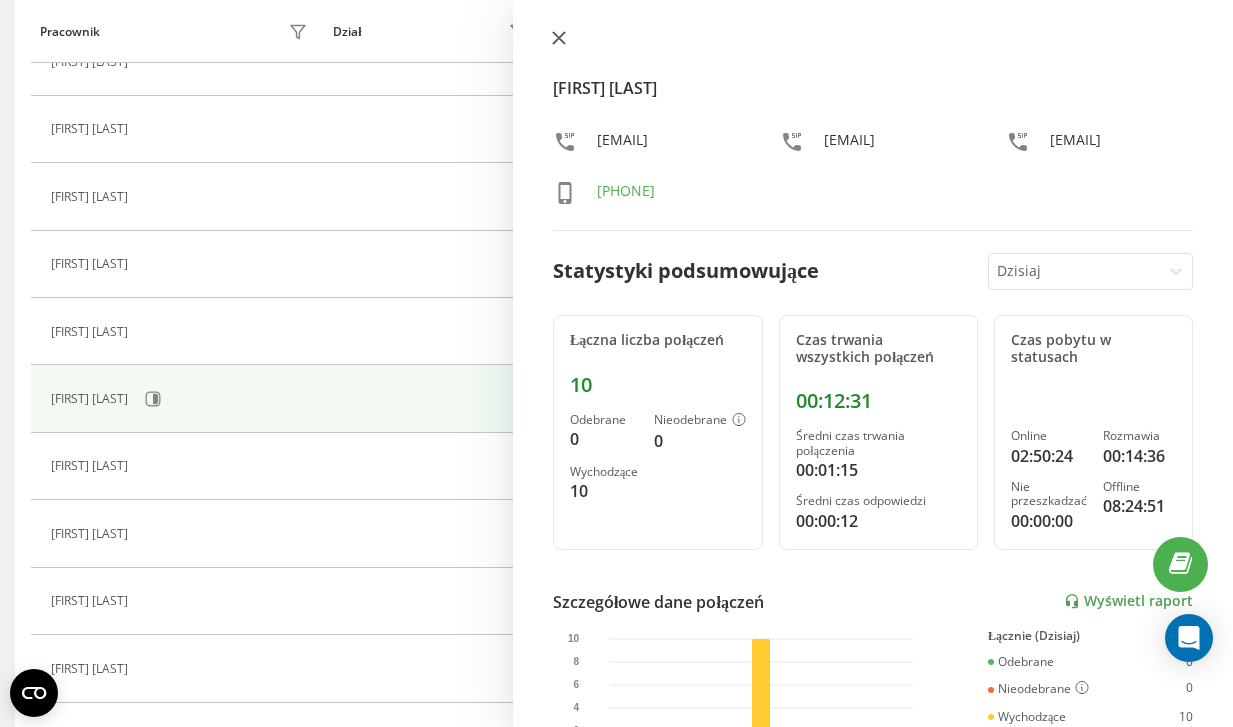 click at bounding box center (559, 39) 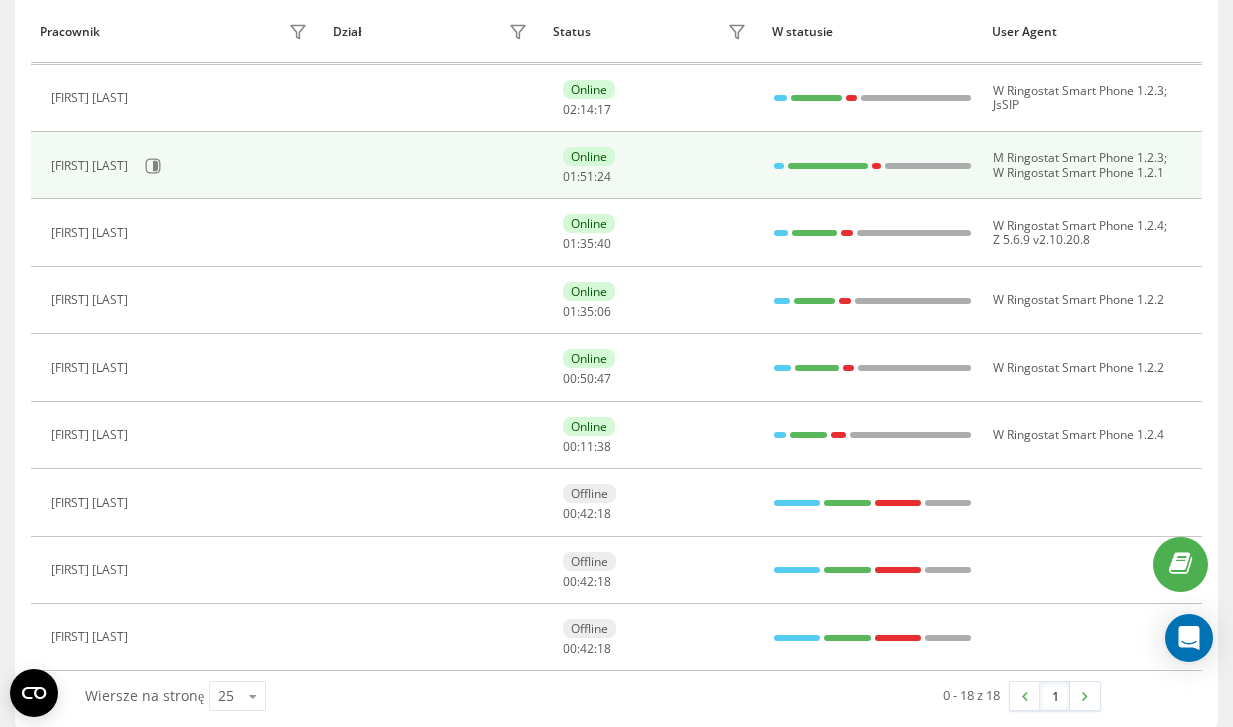 scroll, scrollTop: 879, scrollLeft: 0, axis: vertical 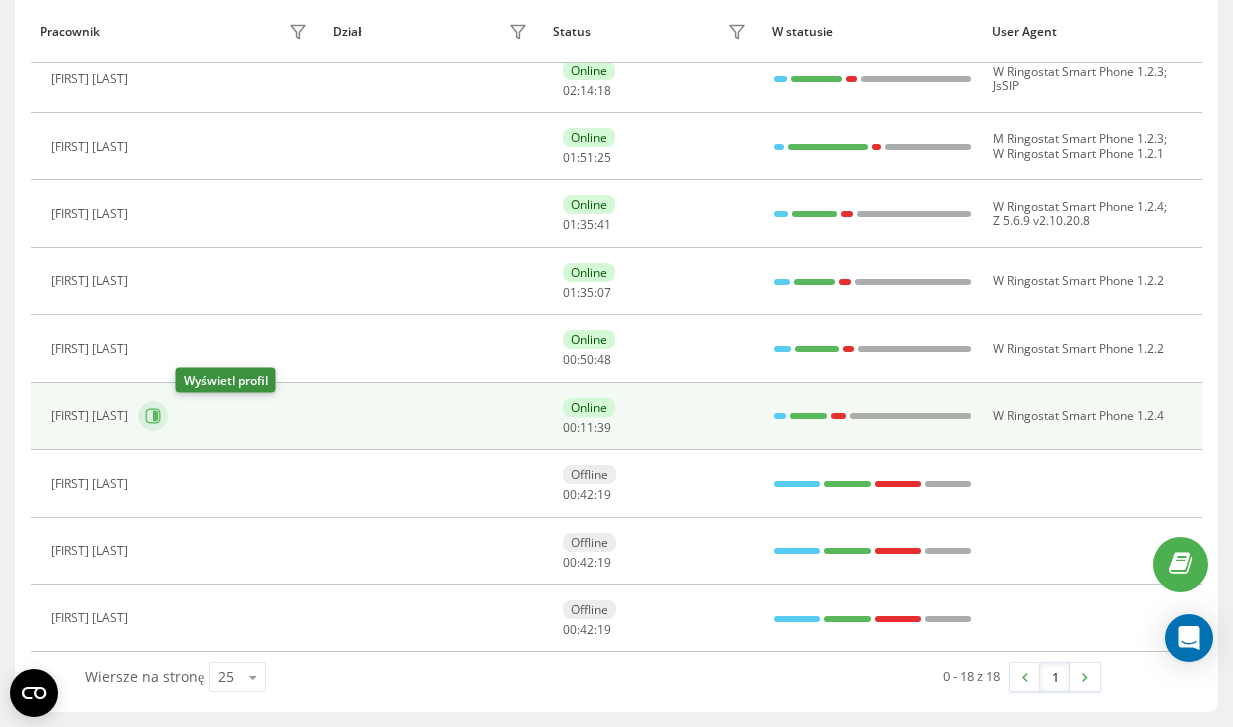 click 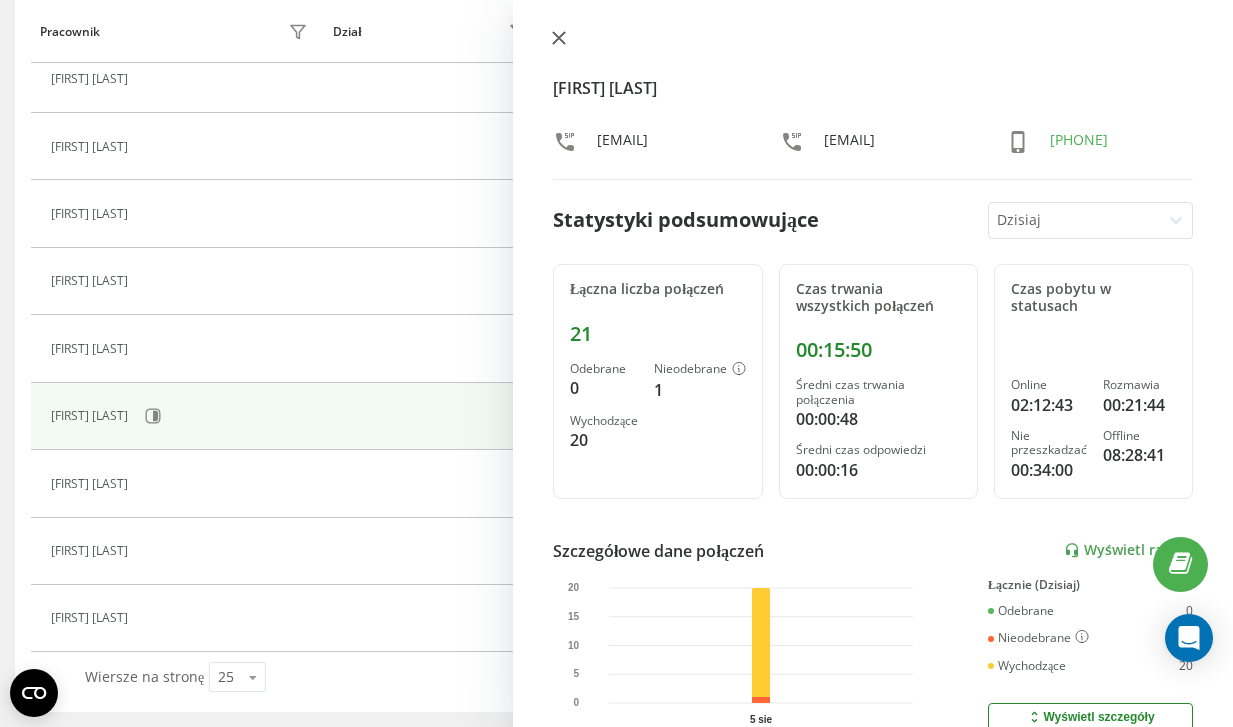 click 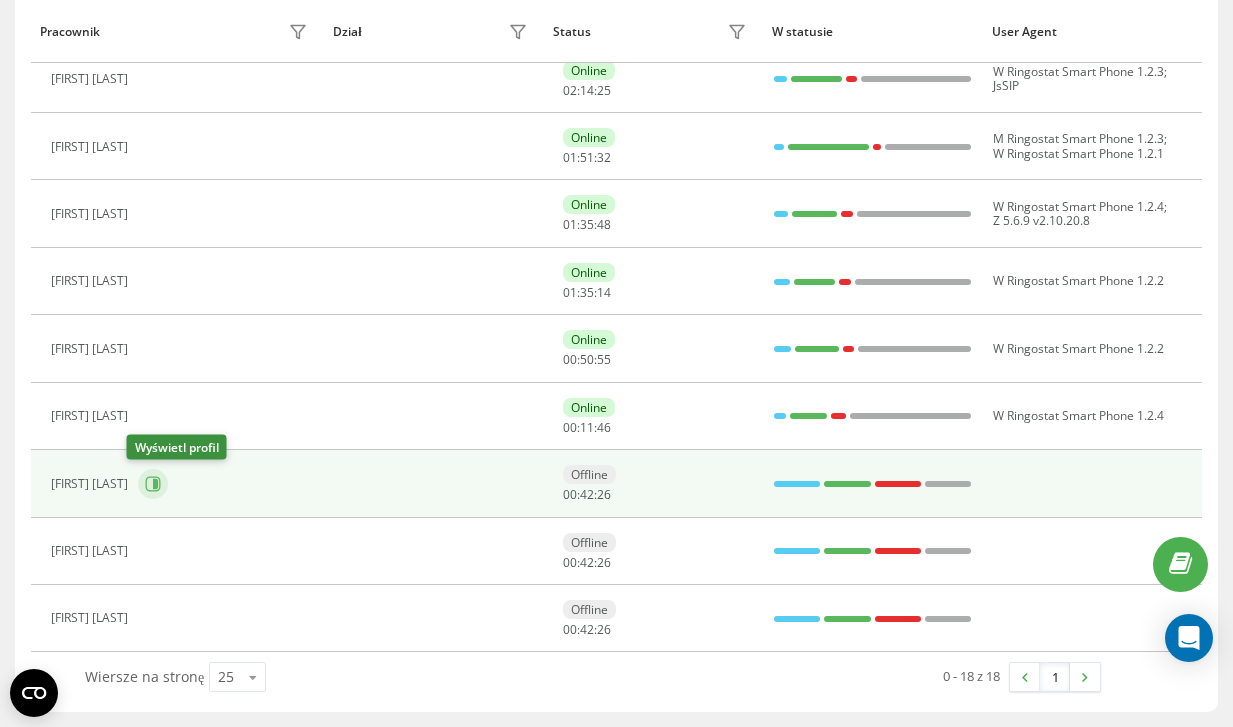 click 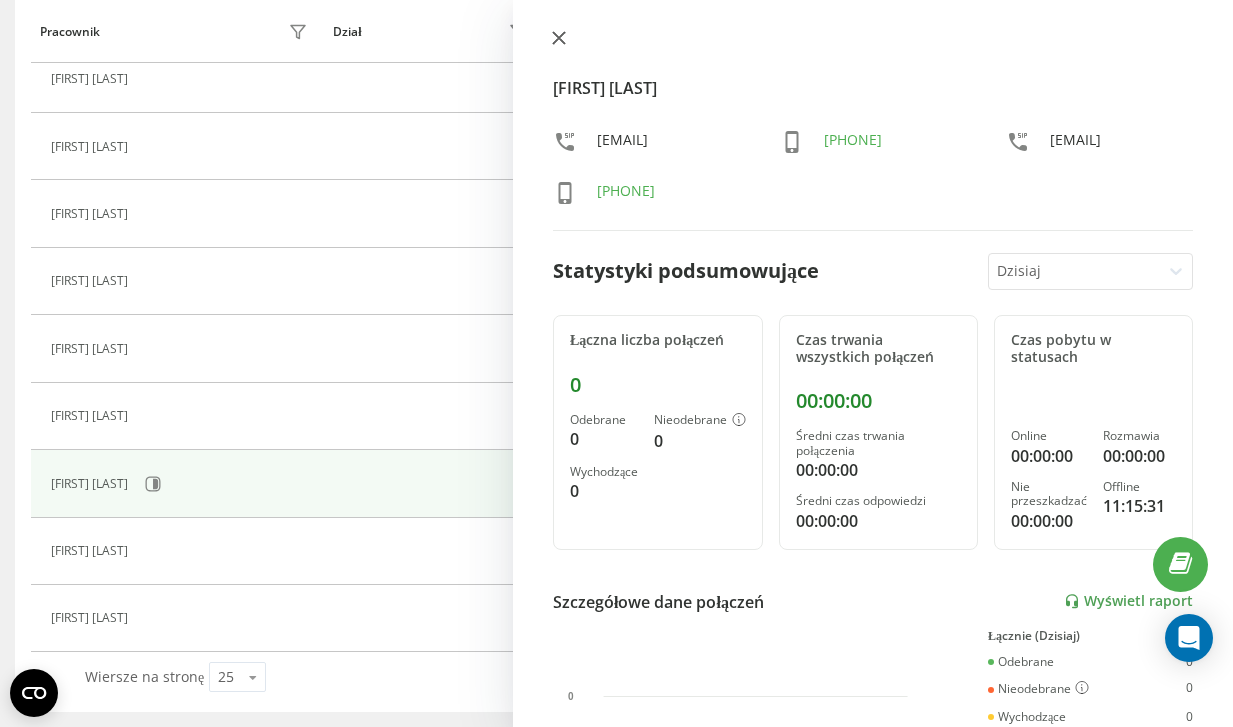 click 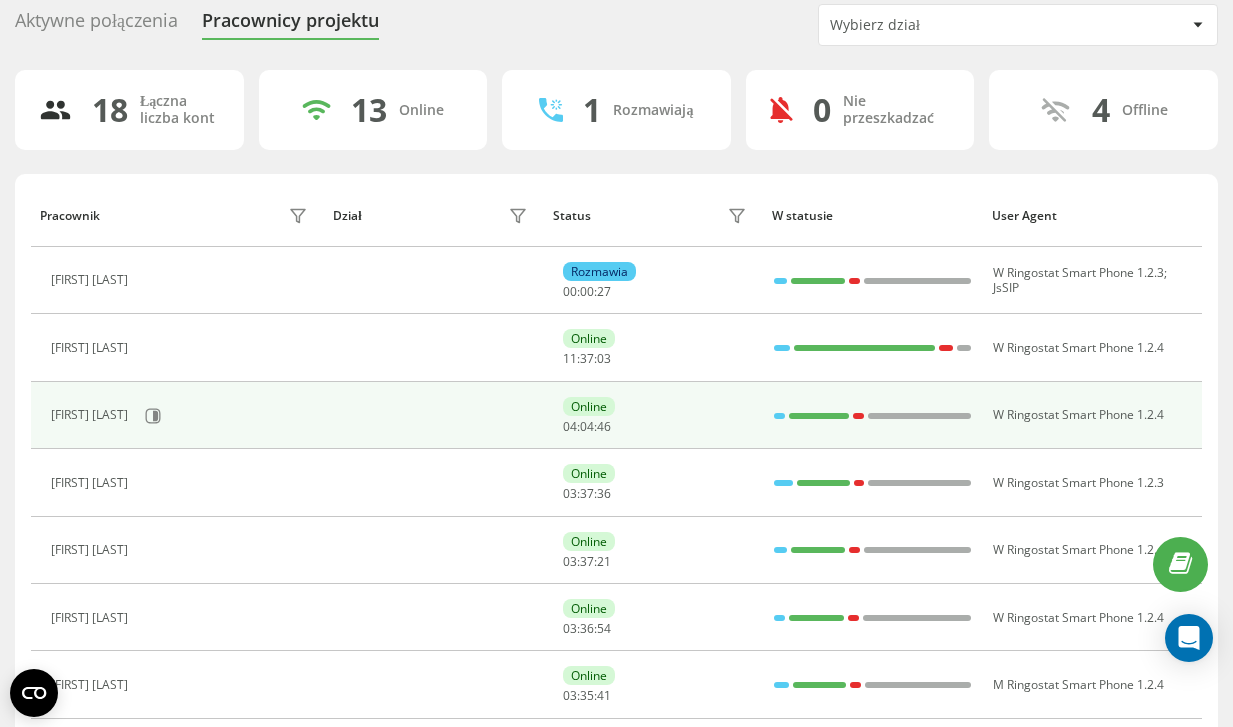 scroll, scrollTop: 0, scrollLeft: 0, axis: both 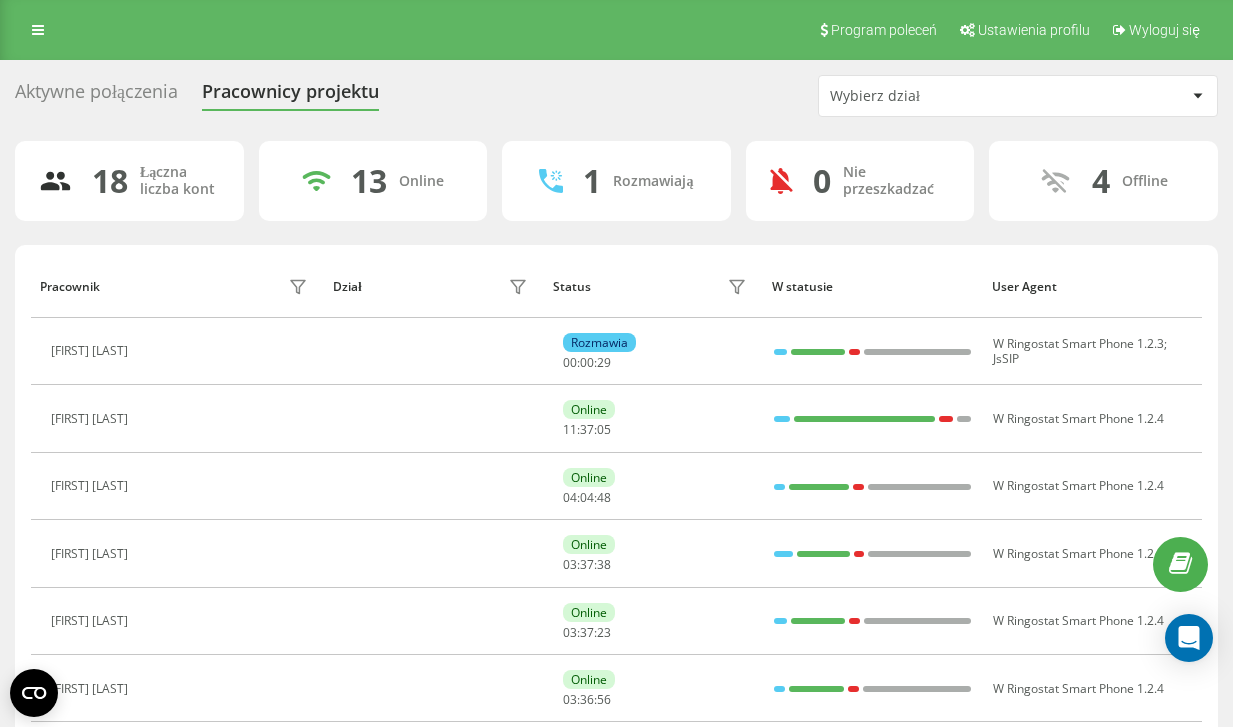 click on "Aktywne połączenia Pracownicy projektu Wybierz dział" at bounding box center (616, 96) 